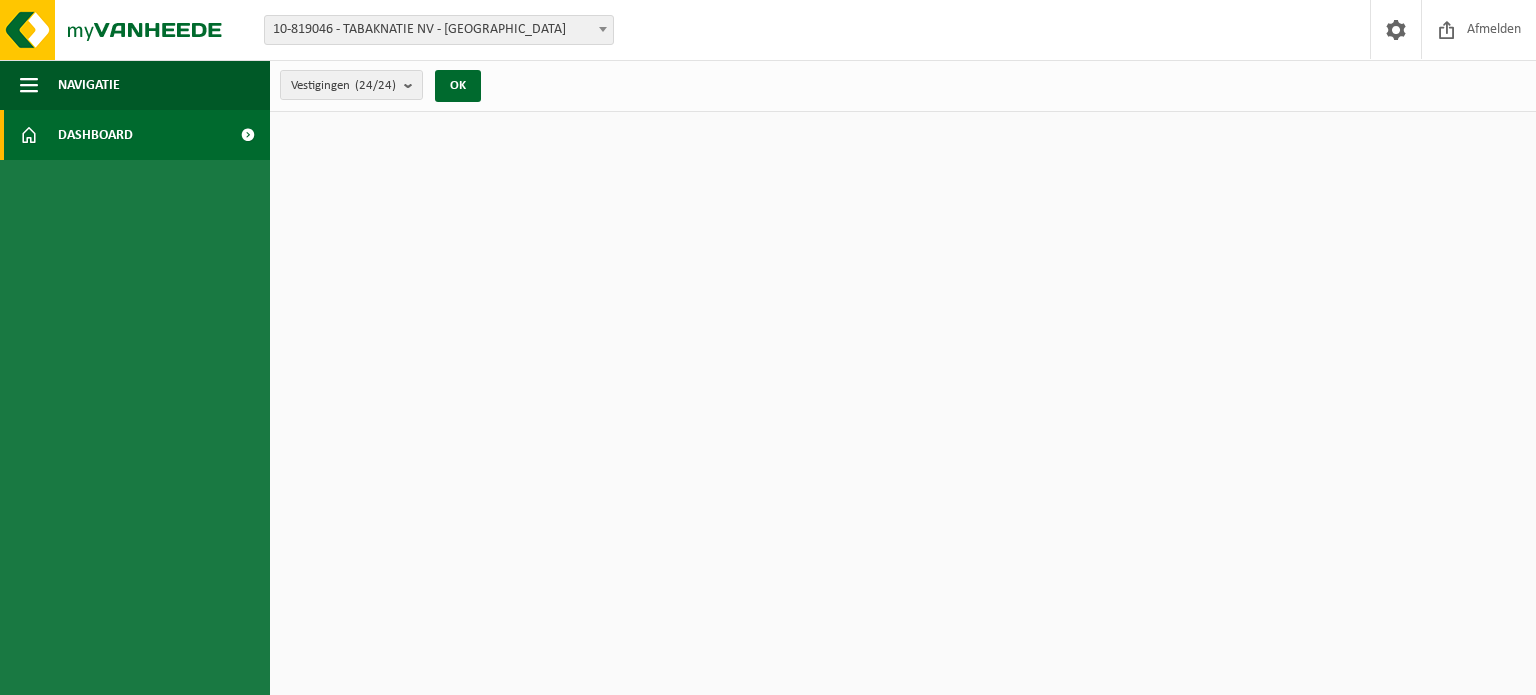 scroll, scrollTop: 0, scrollLeft: 0, axis: both 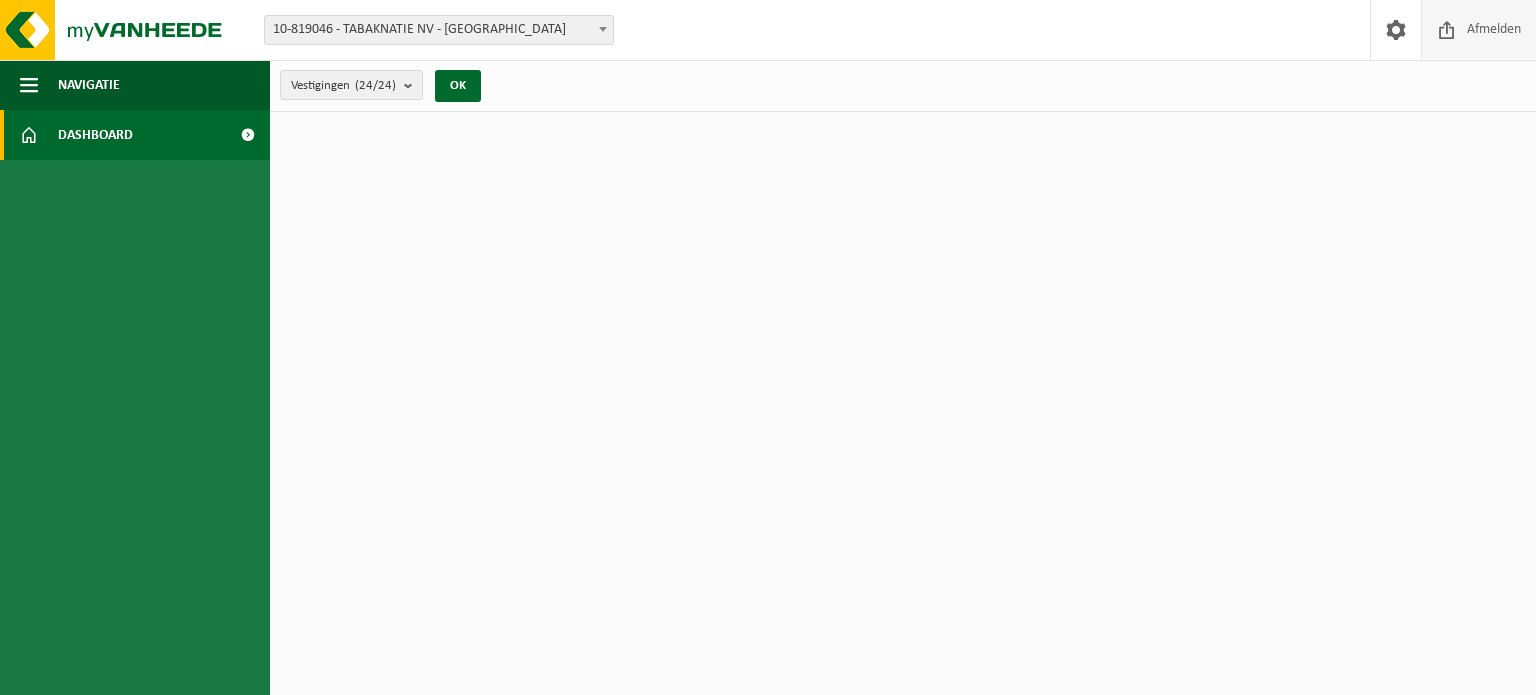 click on "Afmelden" at bounding box center [1494, 29] 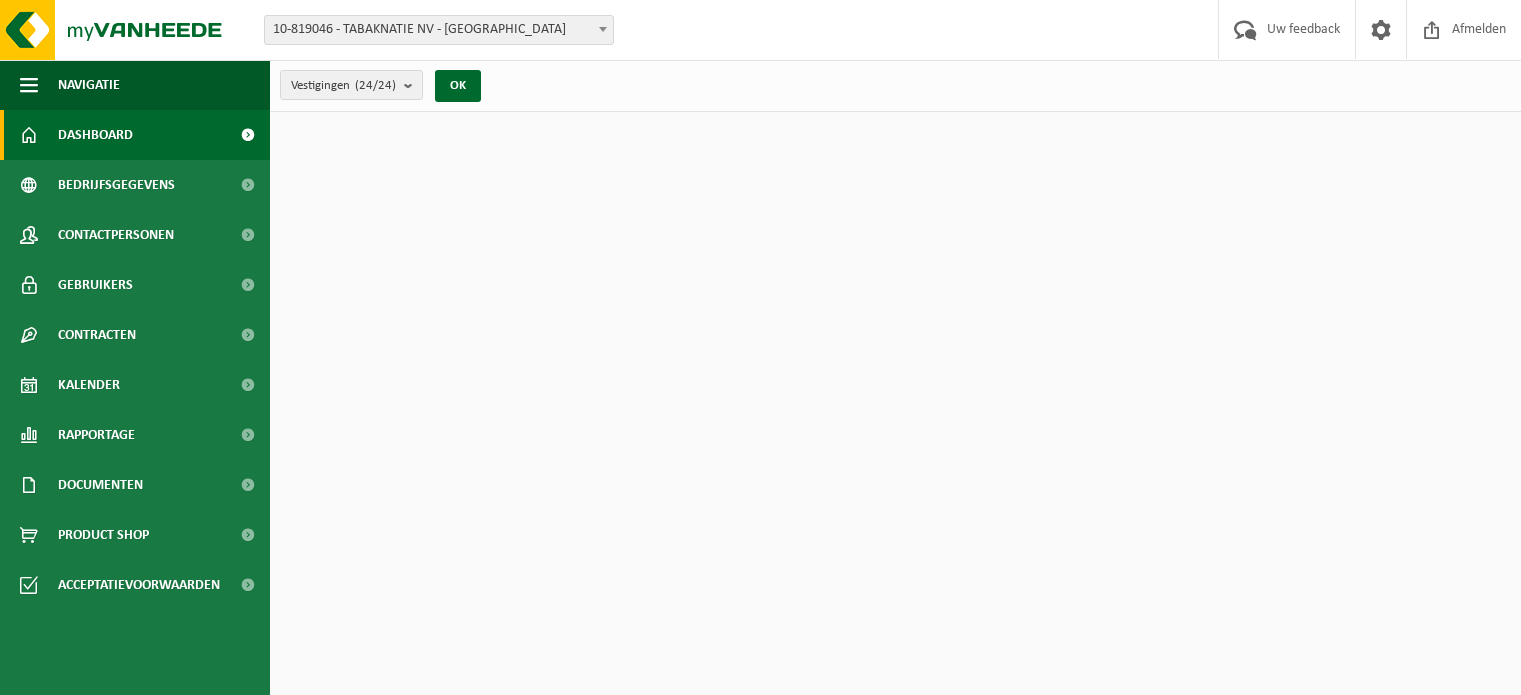 scroll, scrollTop: 0, scrollLeft: 0, axis: both 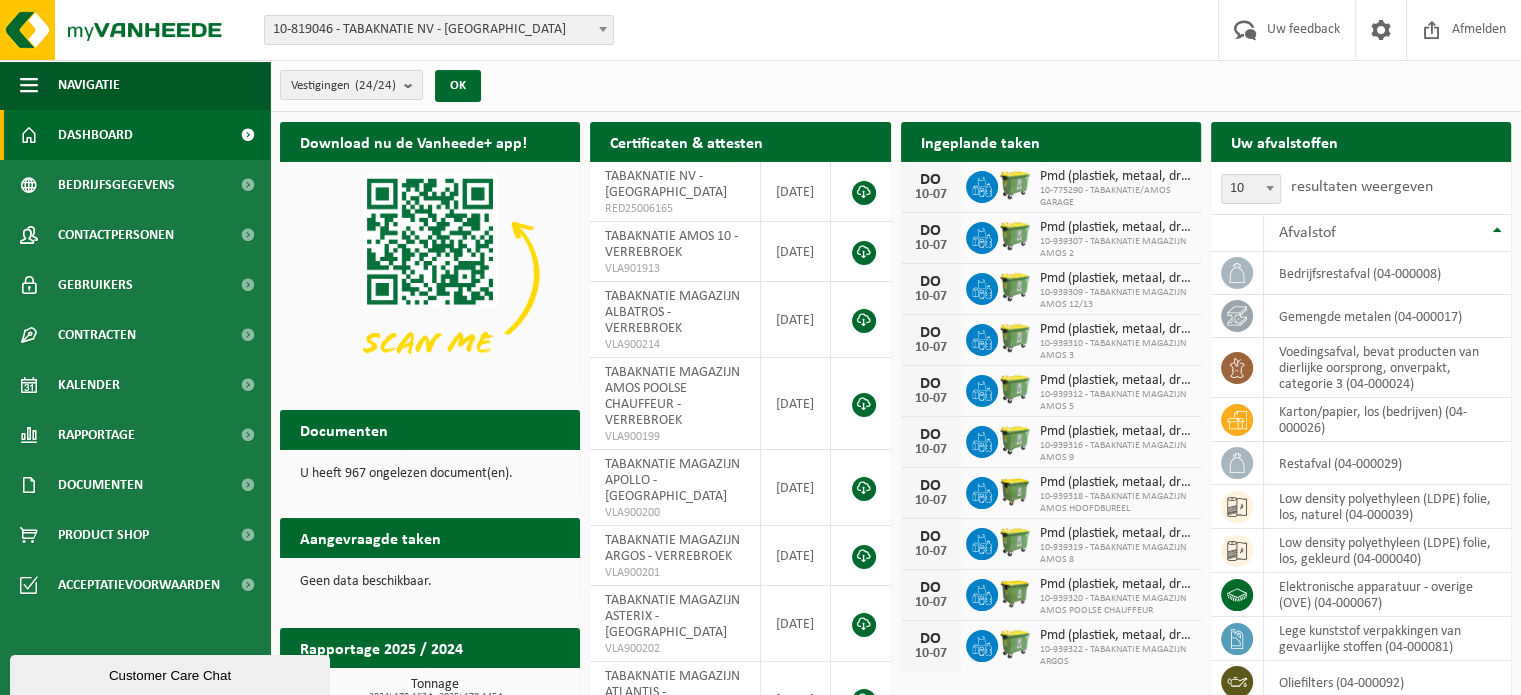 click on "10-819046 - TABAKNATIE NV - [GEOGRAPHIC_DATA]" at bounding box center (439, 30) 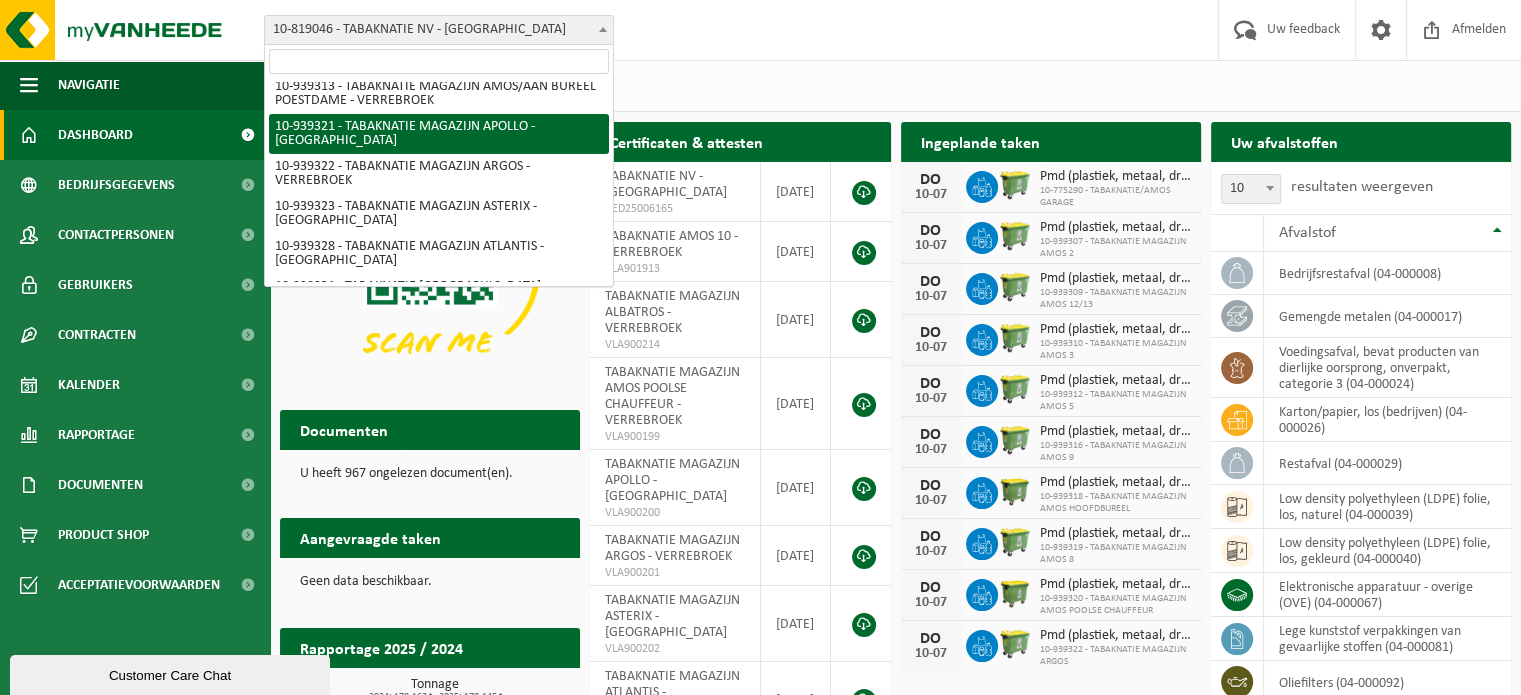 scroll, scrollTop: 600, scrollLeft: 0, axis: vertical 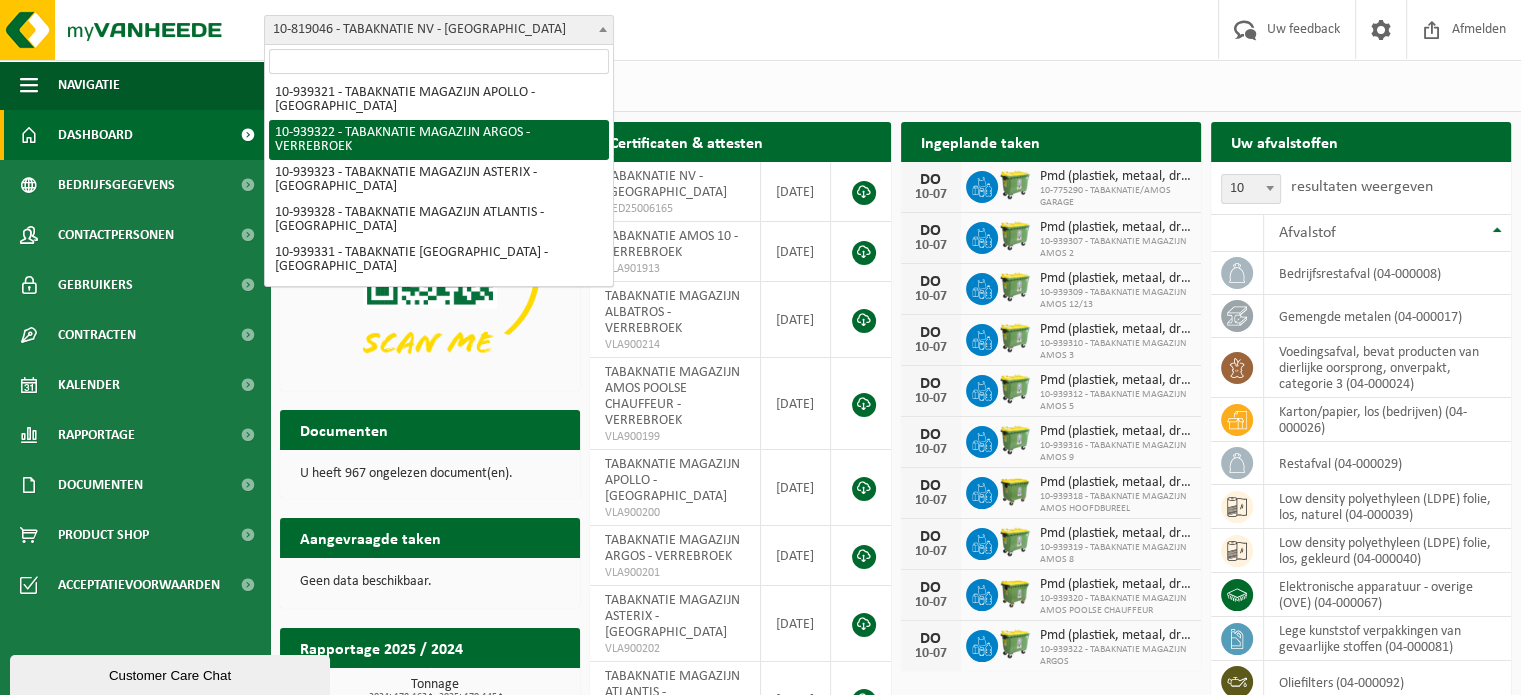 select on "138349" 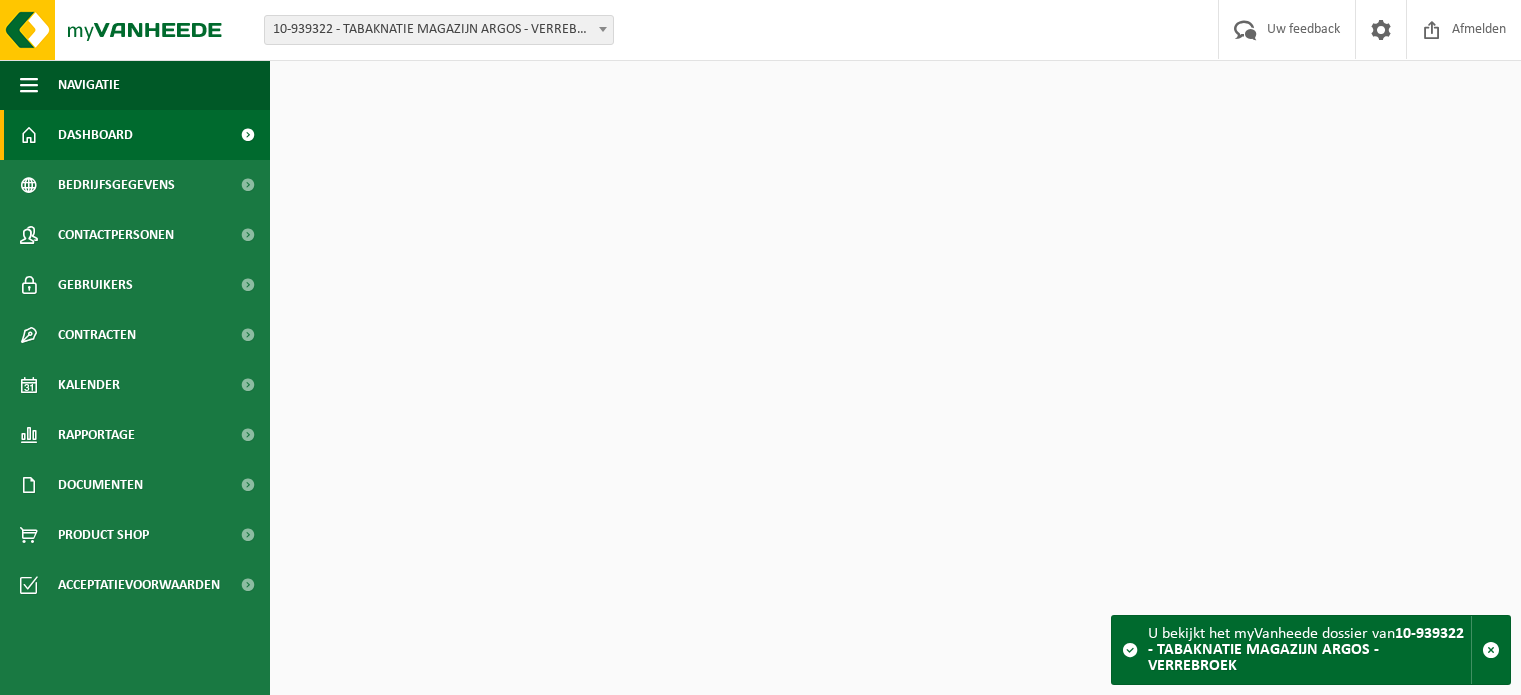 scroll, scrollTop: 0, scrollLeft: 0, axis: both 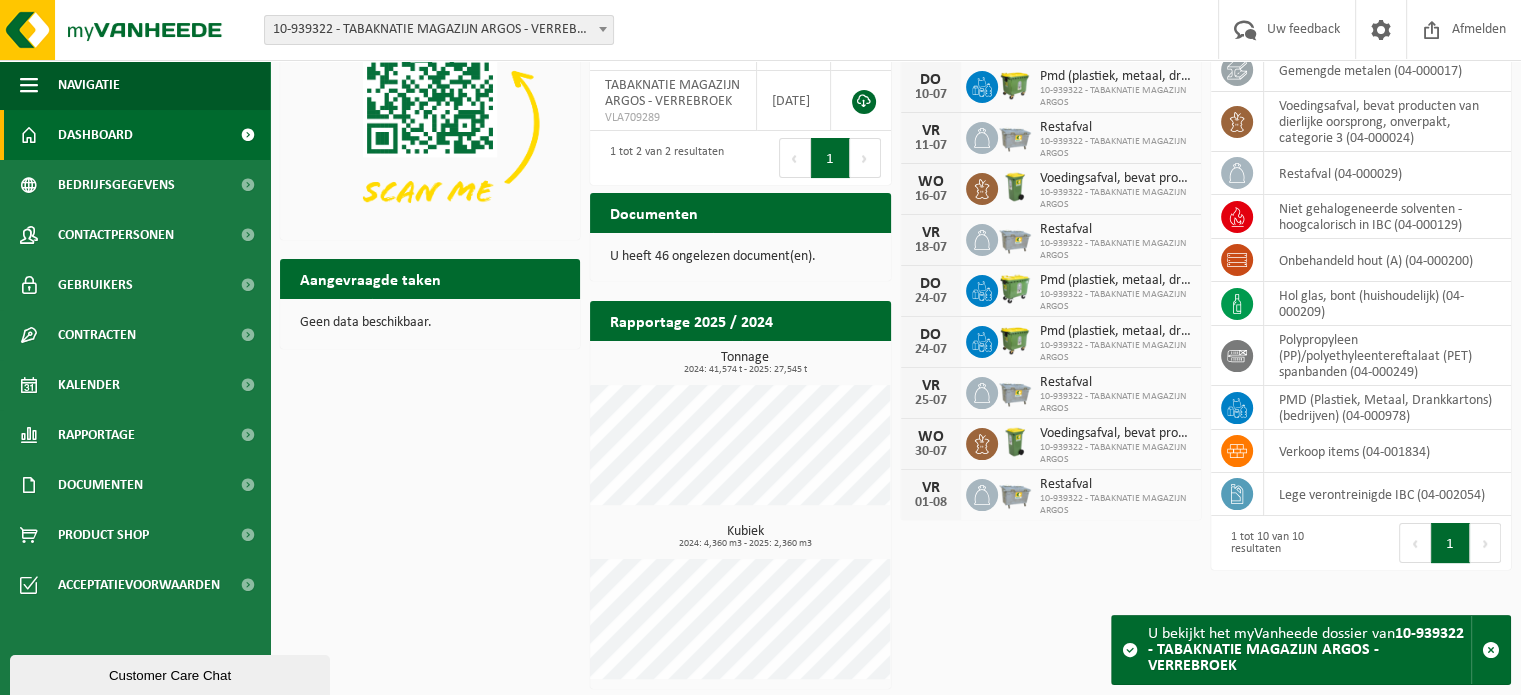 click on "Download nu de Vanheede+ app!       Verberg                           Certificaten & attesten       Bekijk uw certificaten             TABAKNATIE MAGAZIJN ARGOS - VERREBROEK VLA900201 [DATE] TABAKNATIE MAGAZIJN ARGOS - VERREBROEK VLA709289 [DATE] 1 tot 2 van 2 resultaten Eerste Vorige 1 Volgende Laatste           Ingeplande taken       Bekijk uw kalender                                        [DATE]                                                Pmd (plastiek, metaal, drankkartons) (bedrijven)   10-939322 - TABAKNATIE MAGAZIJN ARGOS              [DATE]                                                Pmd (plastiek, metaal, drankkartons) (bedrijven)   10-939322 - TABAKNATIE MAGAZIJN ARGOS              [DATE]                                Restafval   10-939322 - TABAKNATIE MAGAZIJN ARGOS              [DATE]                                Voedingsafval, bevat producten van dierlijke oorsprong, onverpakt, categorie 3   10-939322 - TABAKNATIE MAGAZIJN ARGOS              VR" at bounding box center [895, 330] 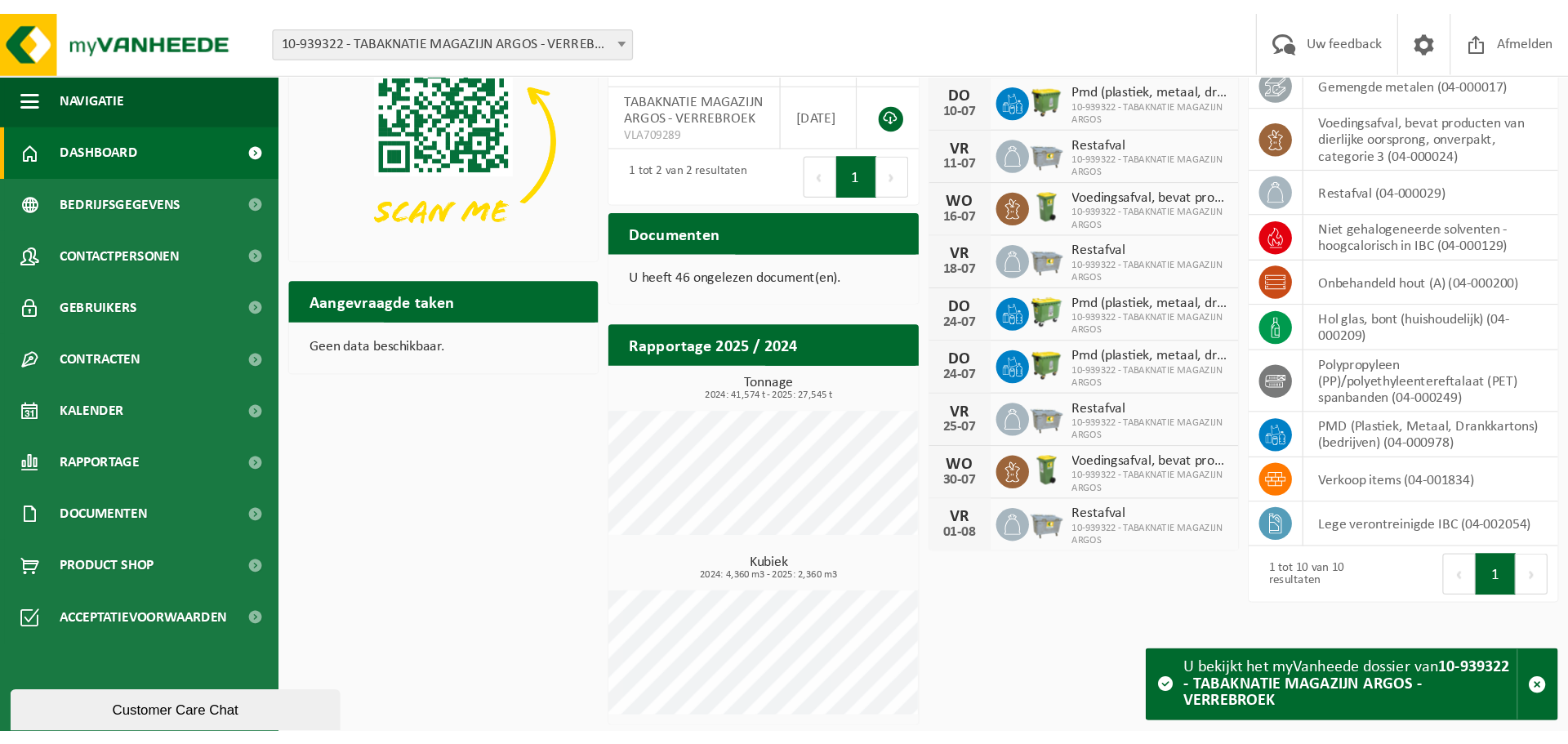 scroll, scrollTop: 0, scrollLeft: 0, axis: both 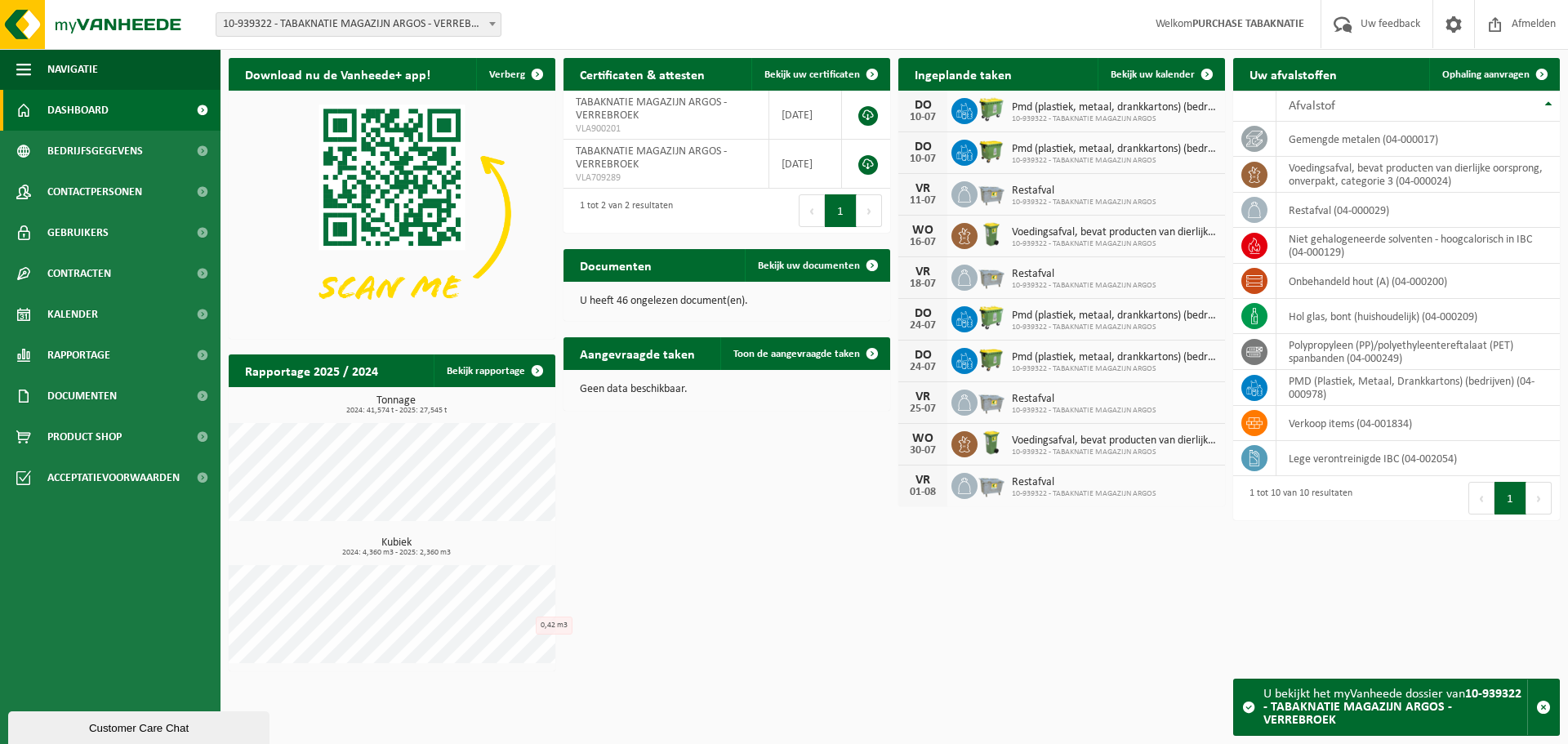 drag, startPoint x: 801, startPoint y: 714, endPoint x: 795, endPoint y: 627, distance: 87.20665 